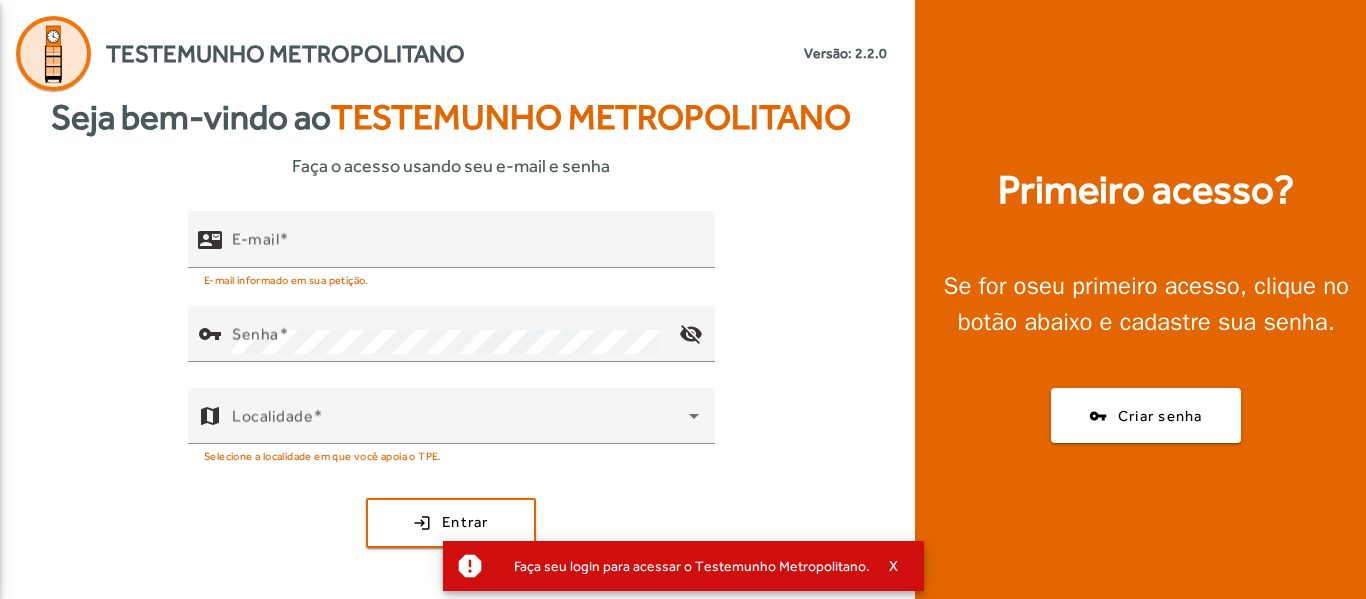 scroll, scrollTop: 0, scrollLeft: 0, axis: both 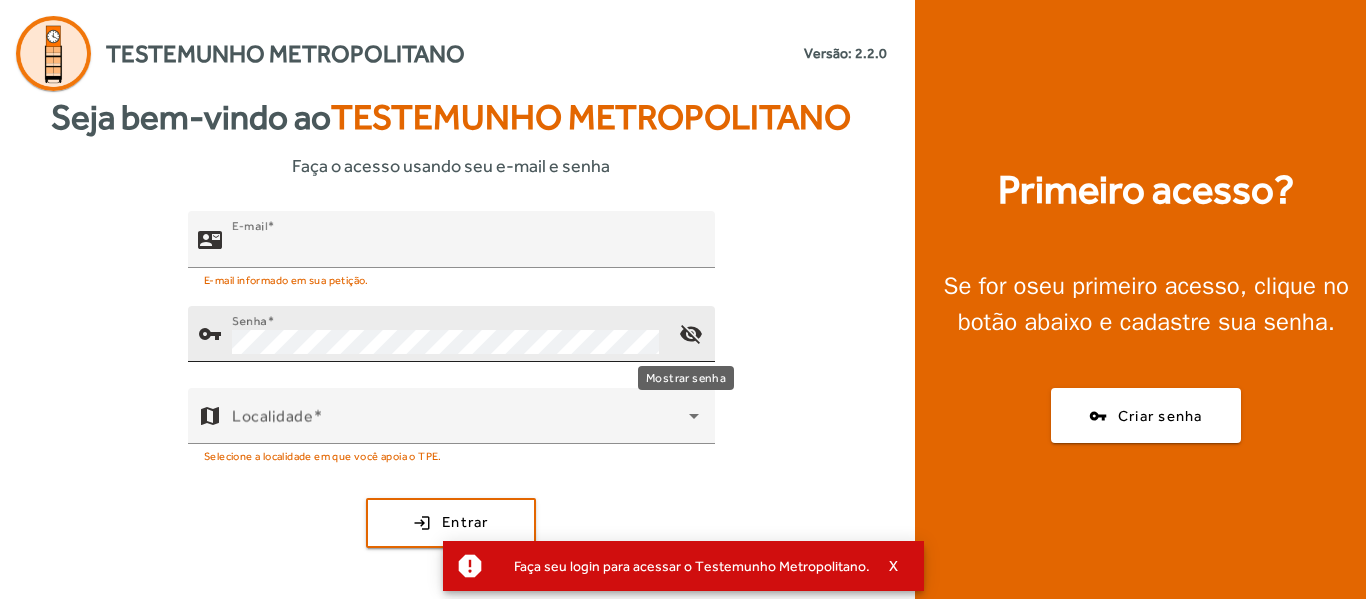 type on "**********" 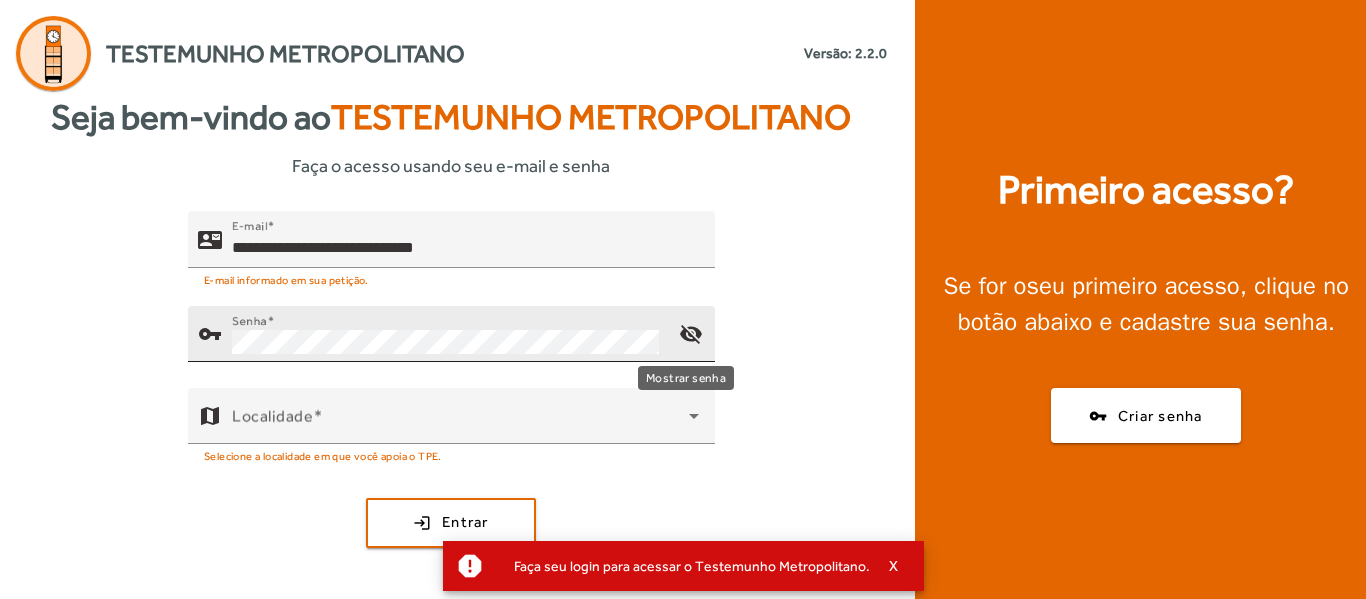 click on "visibility_off" at bounding box center (691, 334) 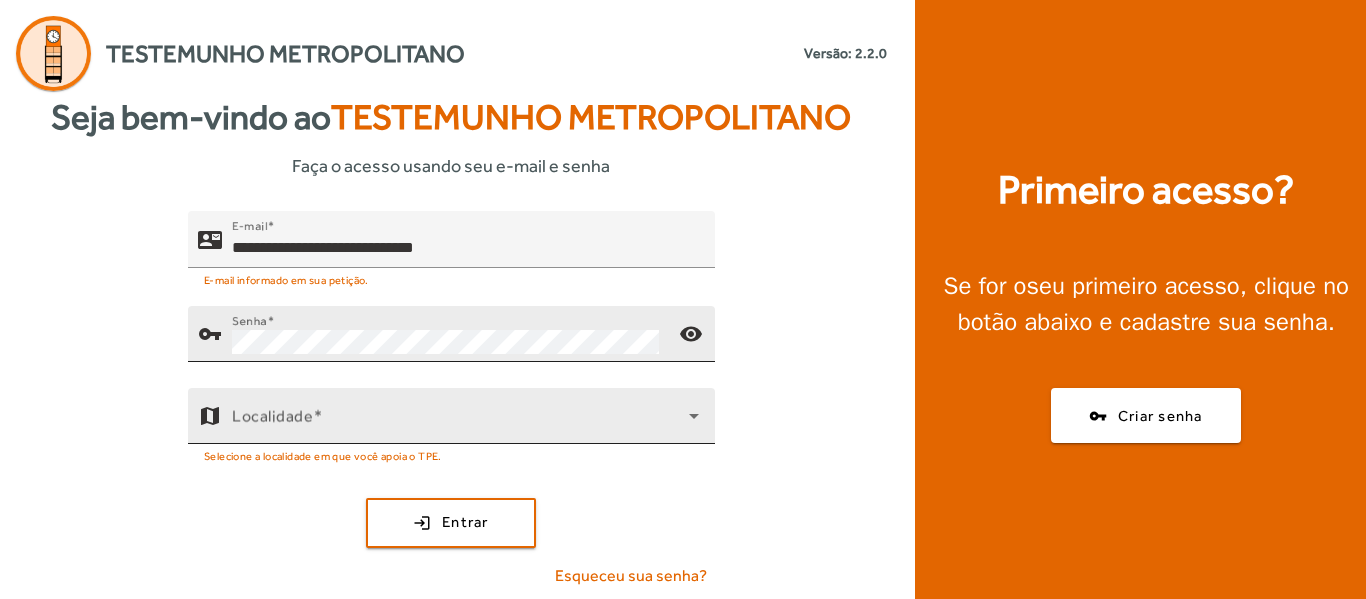 click on "Localidade" at bounding box center (465, 416) 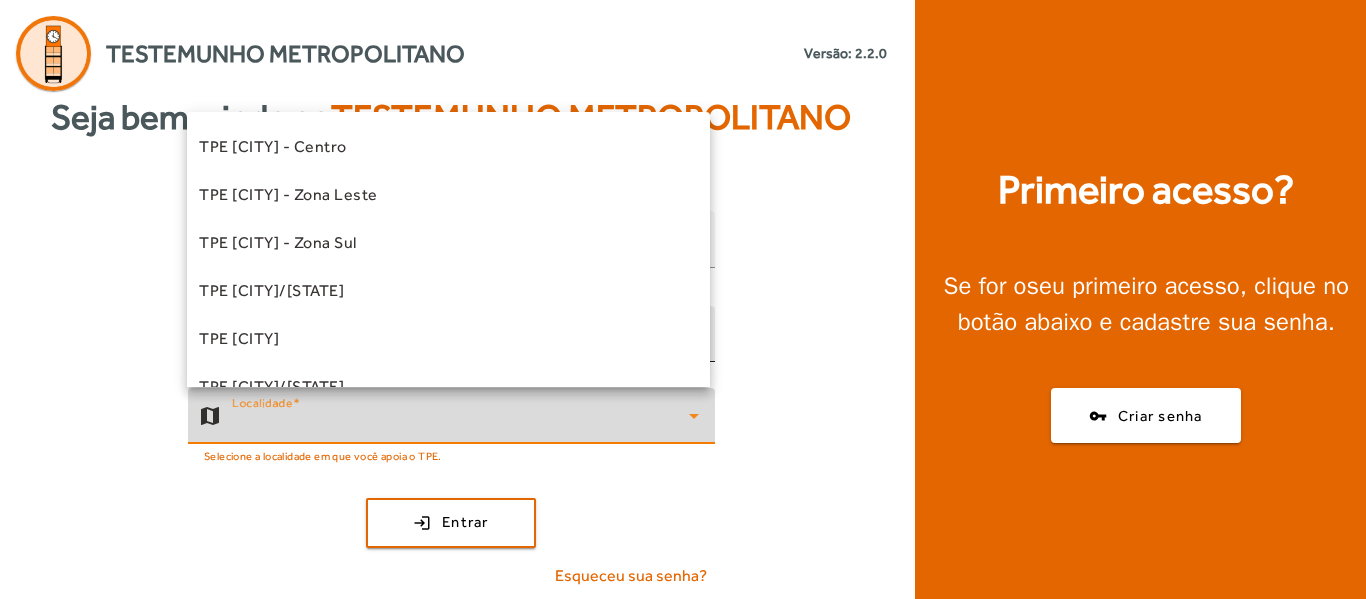 scroll, scrollTop: 486, scrollLeft: 0, axis: vertical 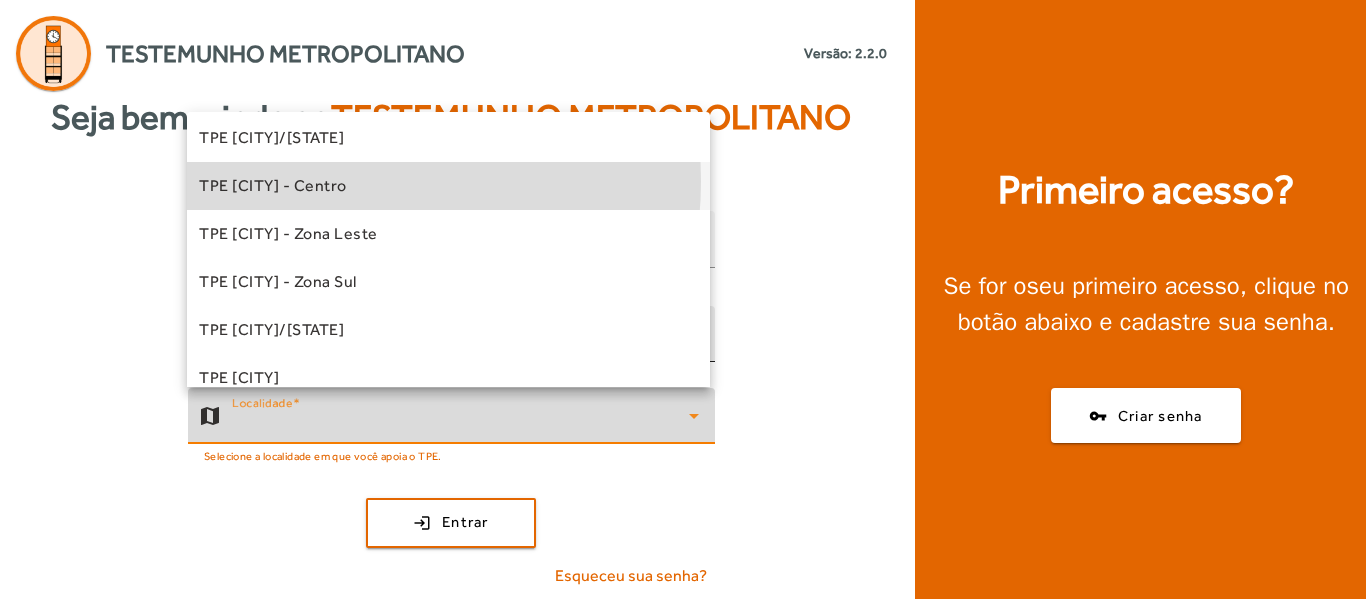 click on "TPE [CITY] - Centro" at bounding box center [273, 186] 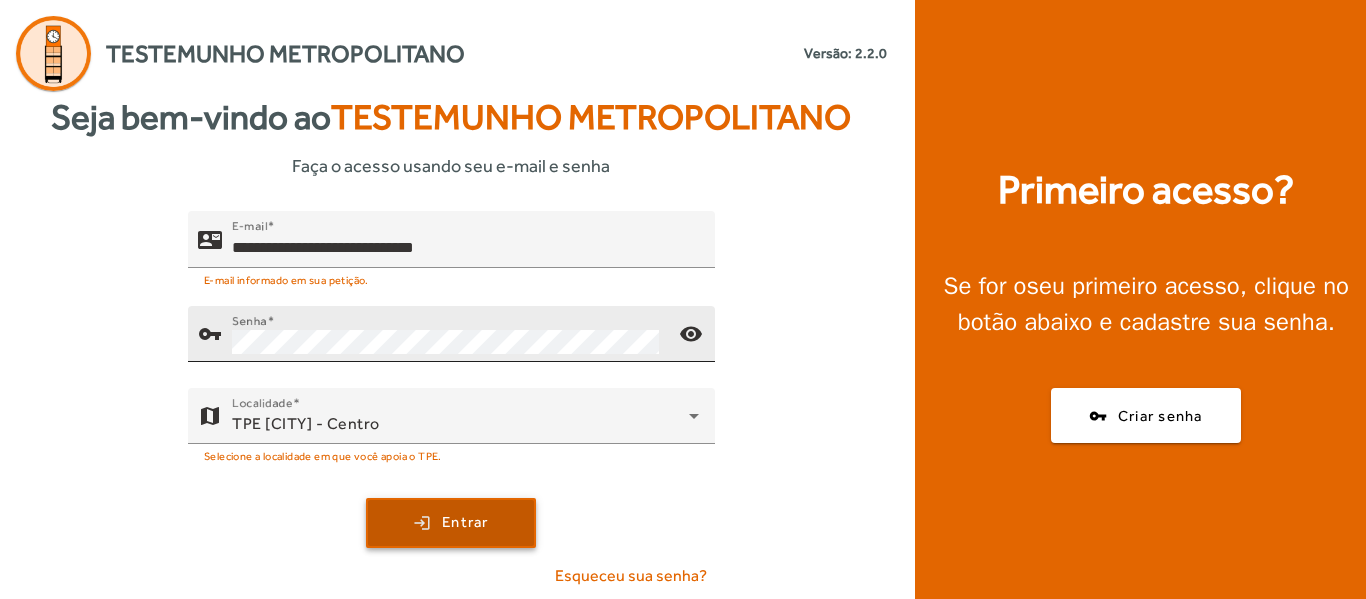 click on "Entrar" at bounding box center (465, 522) 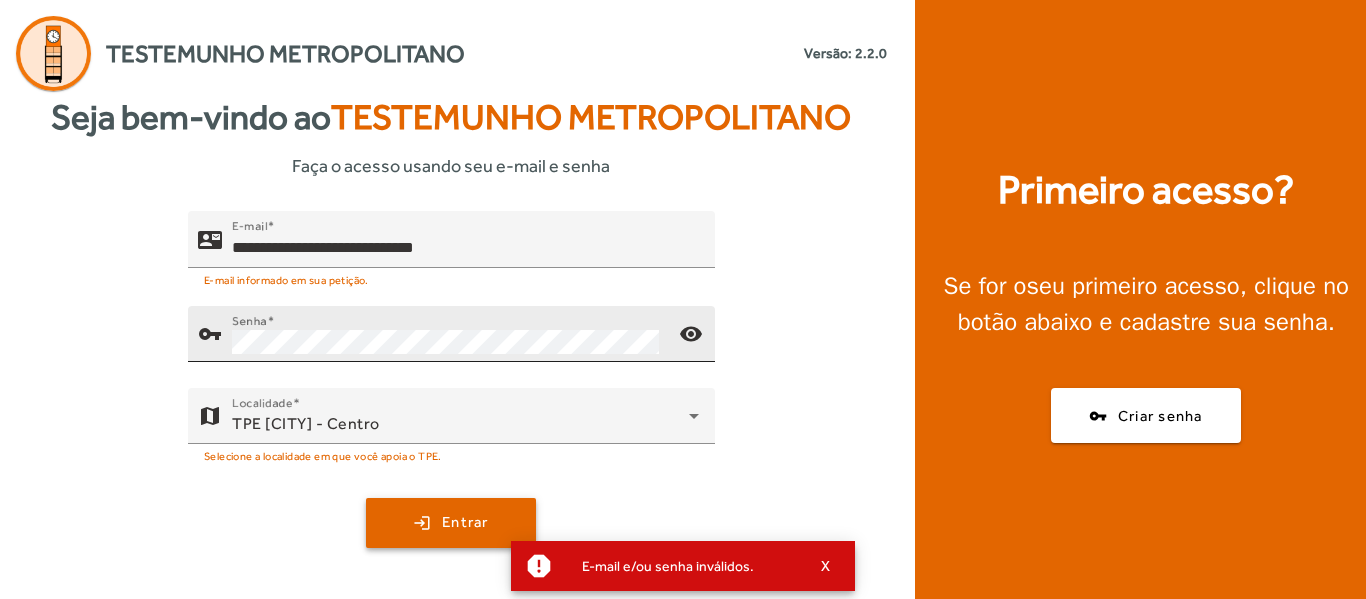 scroll, scrollTop: 4, scrollLeft: 0, axis: vertical 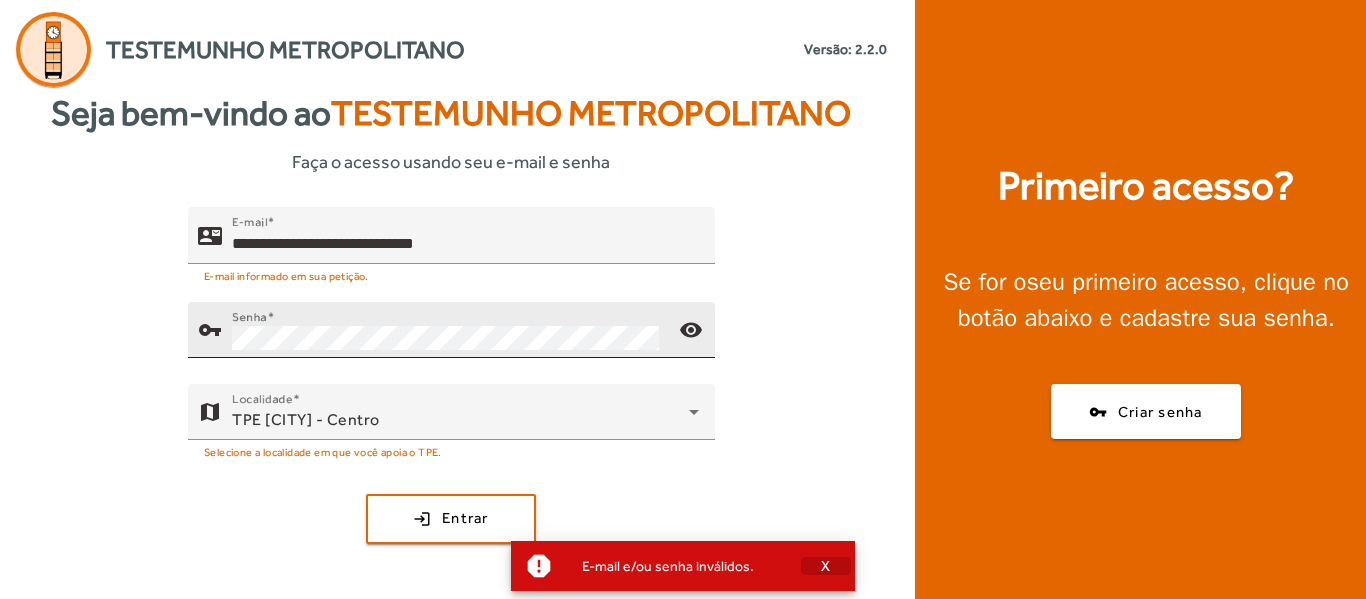 click on "X" at bounding box center [826, 566] 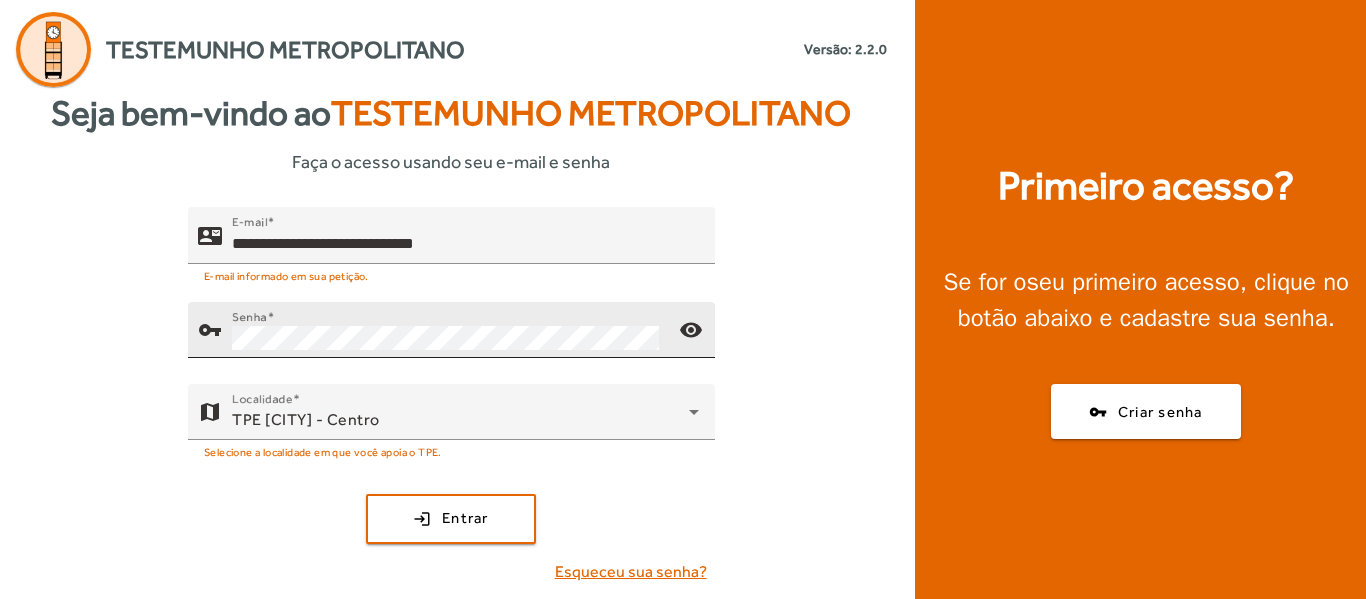 click on "Esqueceu sua senha?" at bounding box center [631, 572] 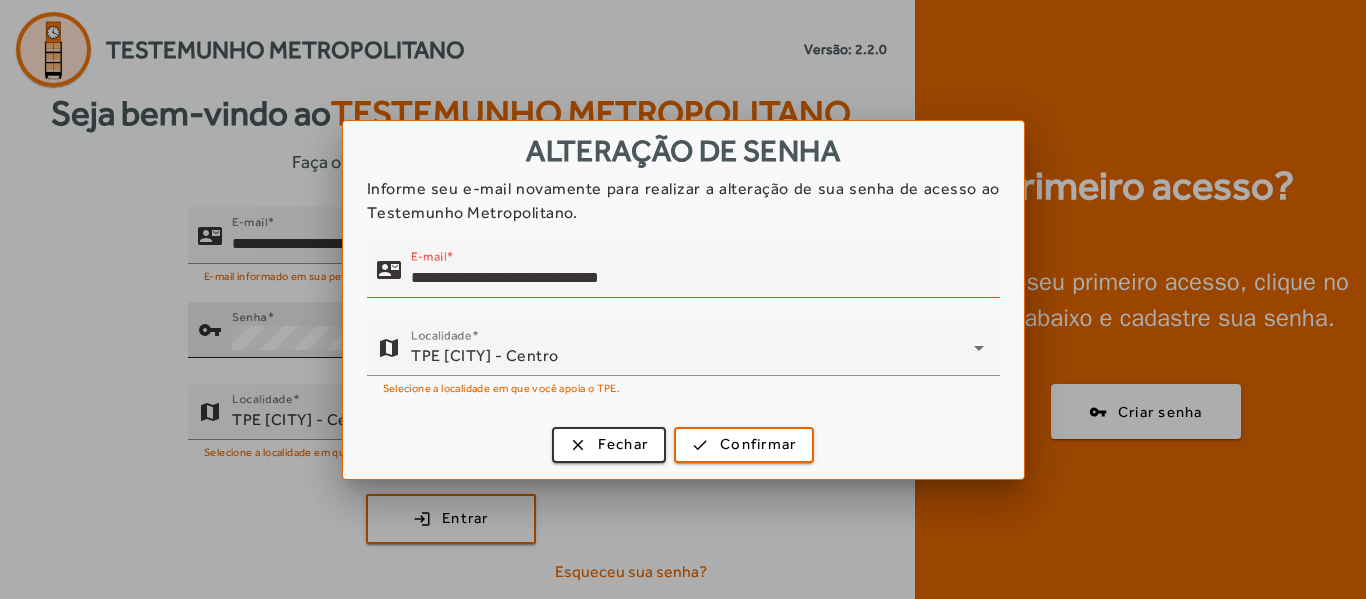 click on "**********" at bounding box center [683, 297] 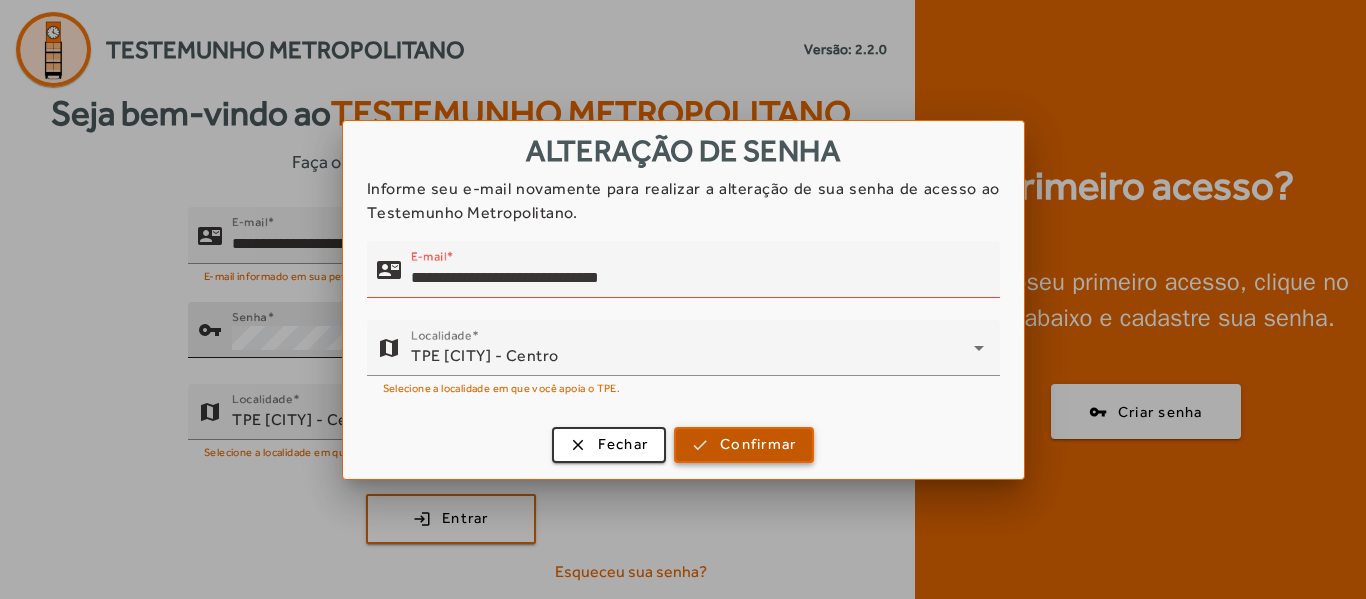 click on "Confirmar" at bounding box center [758, 444] 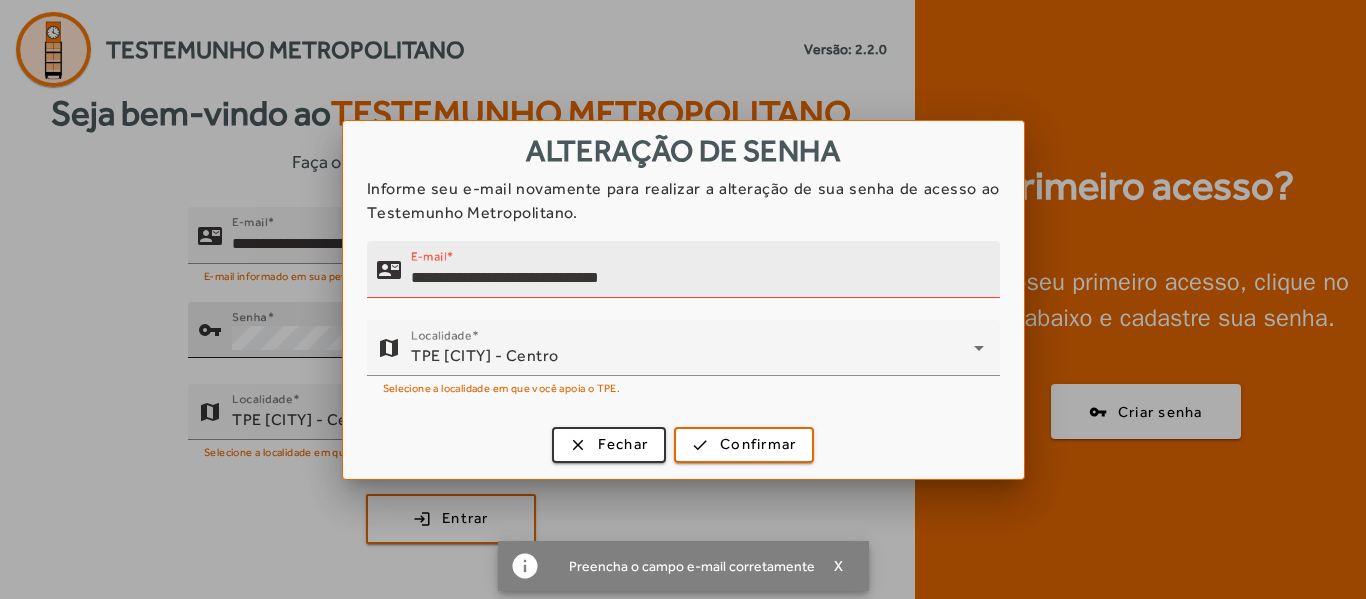 click on "**********" at bounding box center [697, 278] 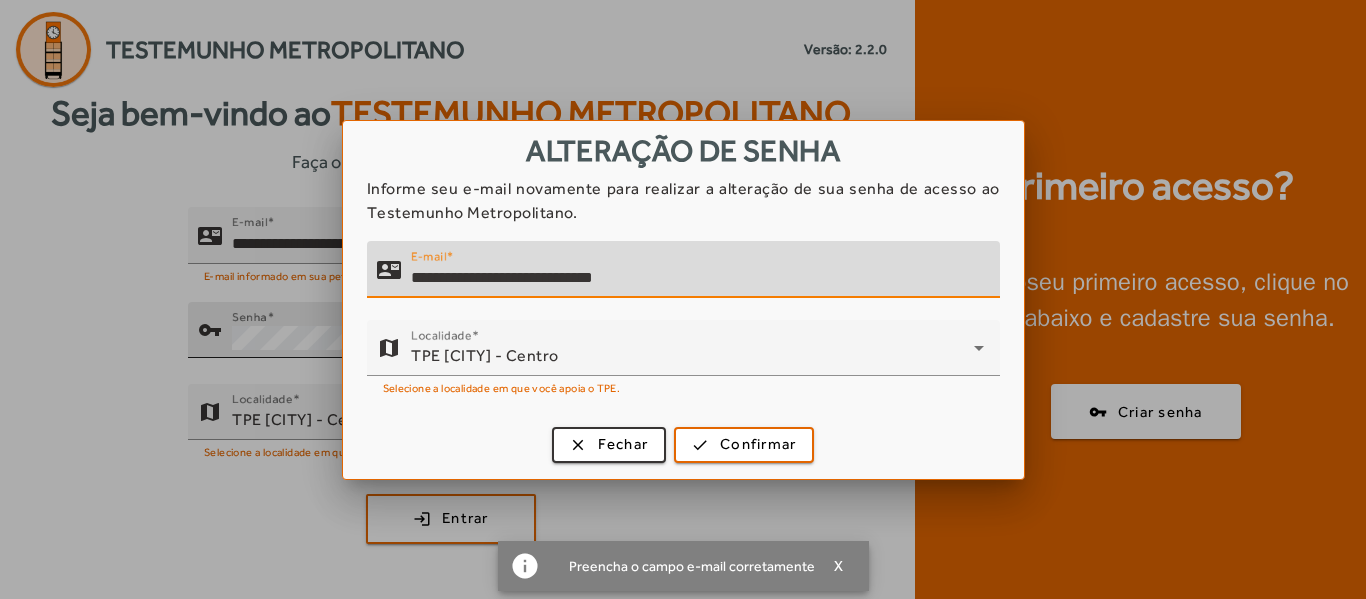 type on "**********" 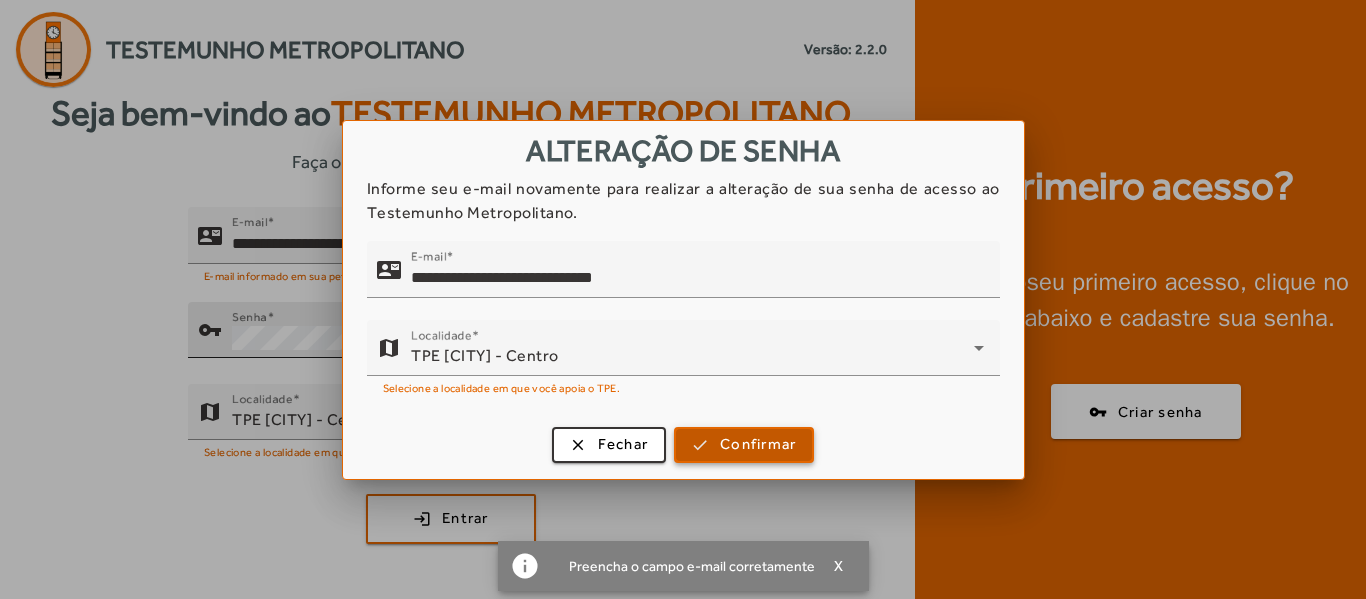 click at bounding box center (744, 445) 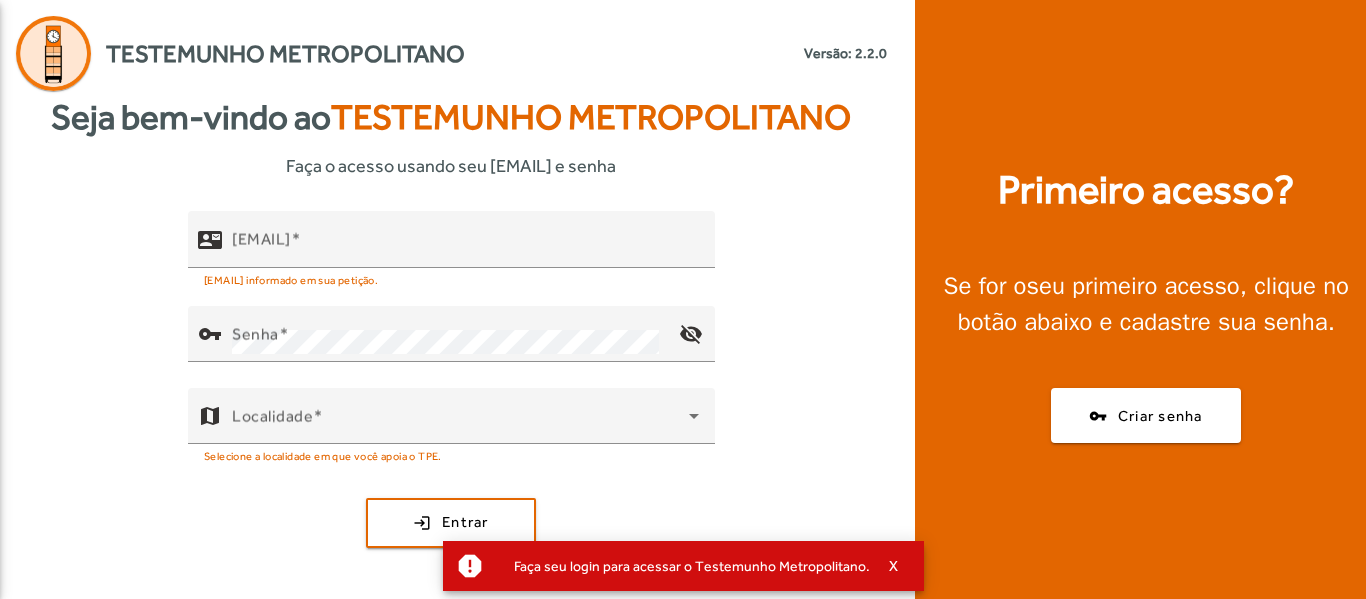 scroll, scrollTop: 0, scrollLeft: 0, axis: both 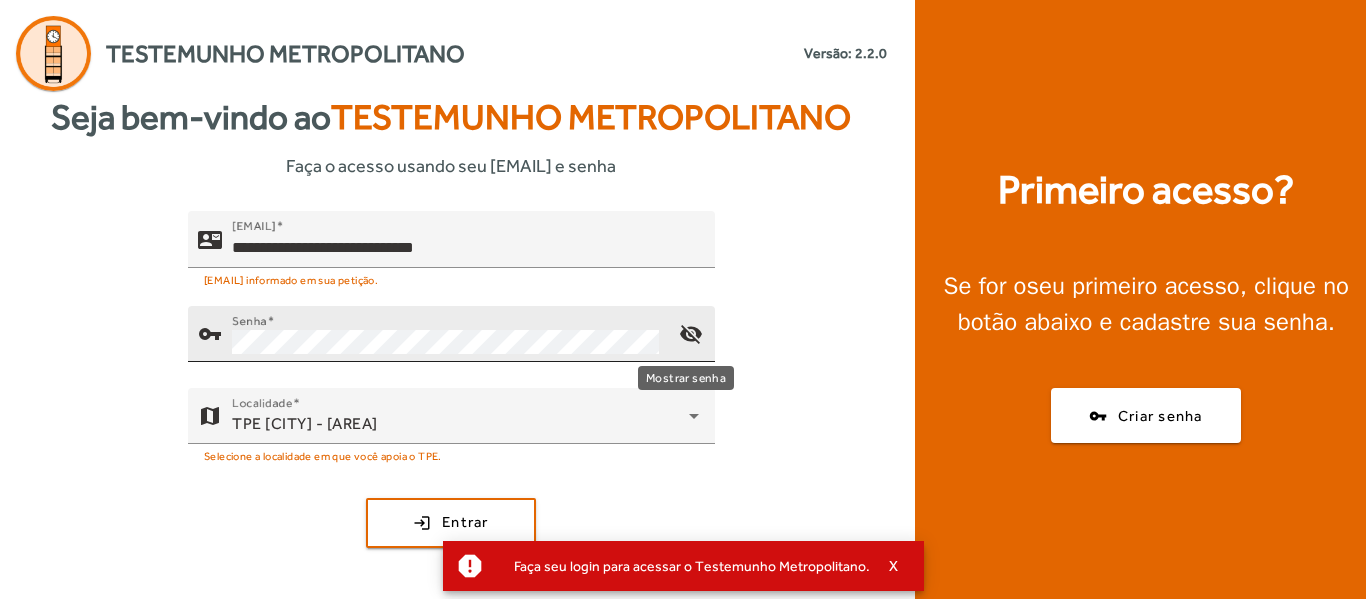 click on "visibility_off" at bounding box center (691, 334) 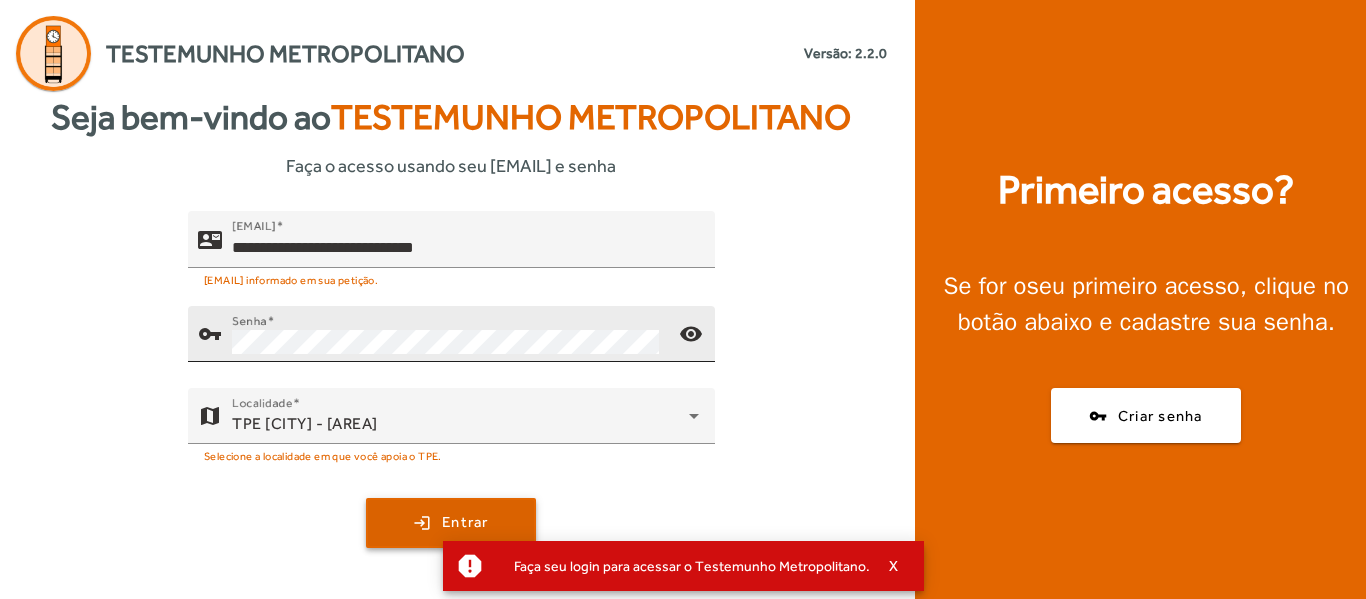 click on "Entrar" at bounding box center [465, 522] 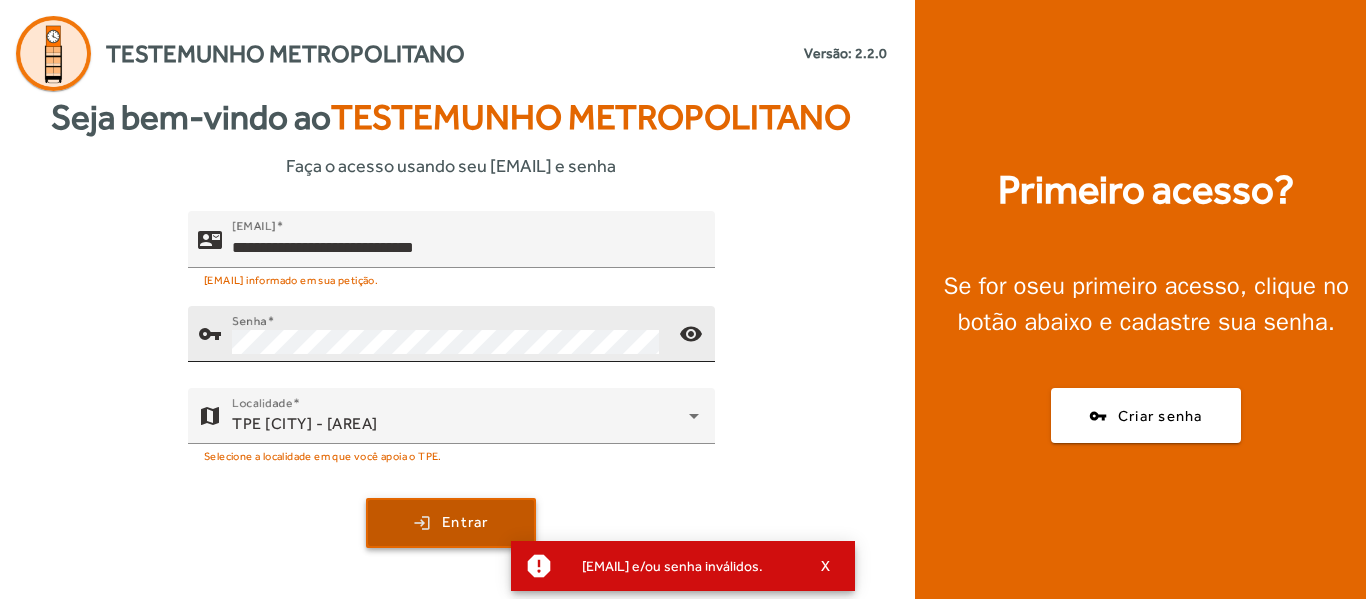 click on "Entrar" at bounding box center [465, 522] 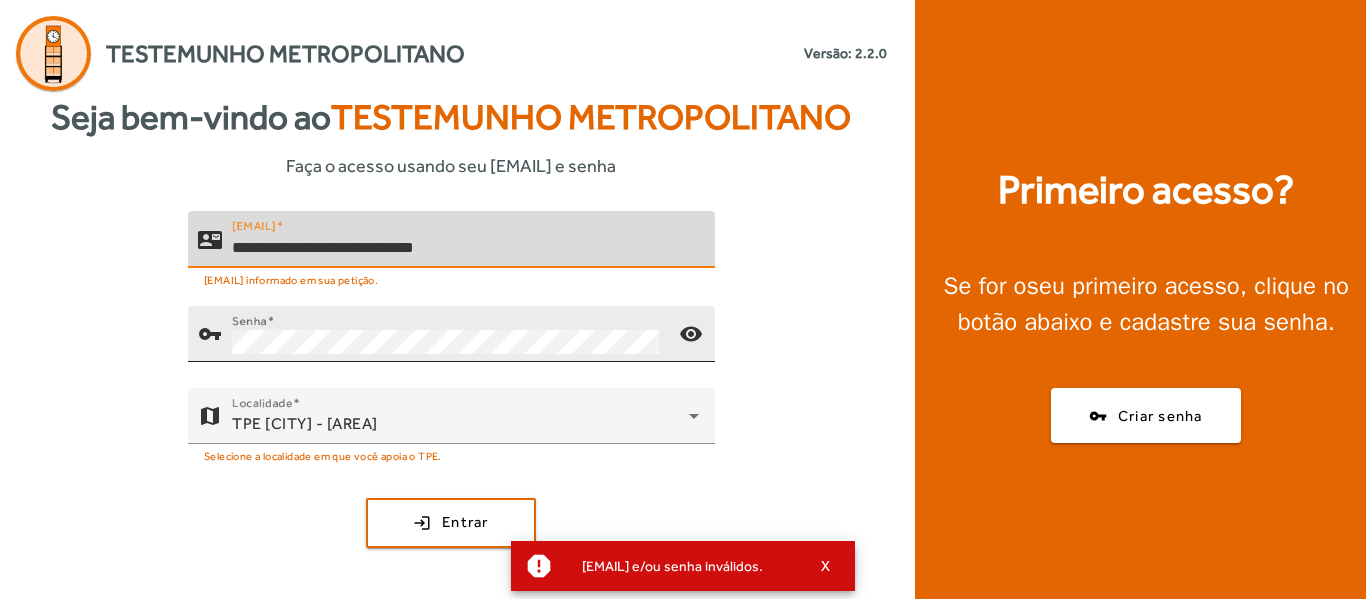 click on "**********" at bounding box center (465, 248) 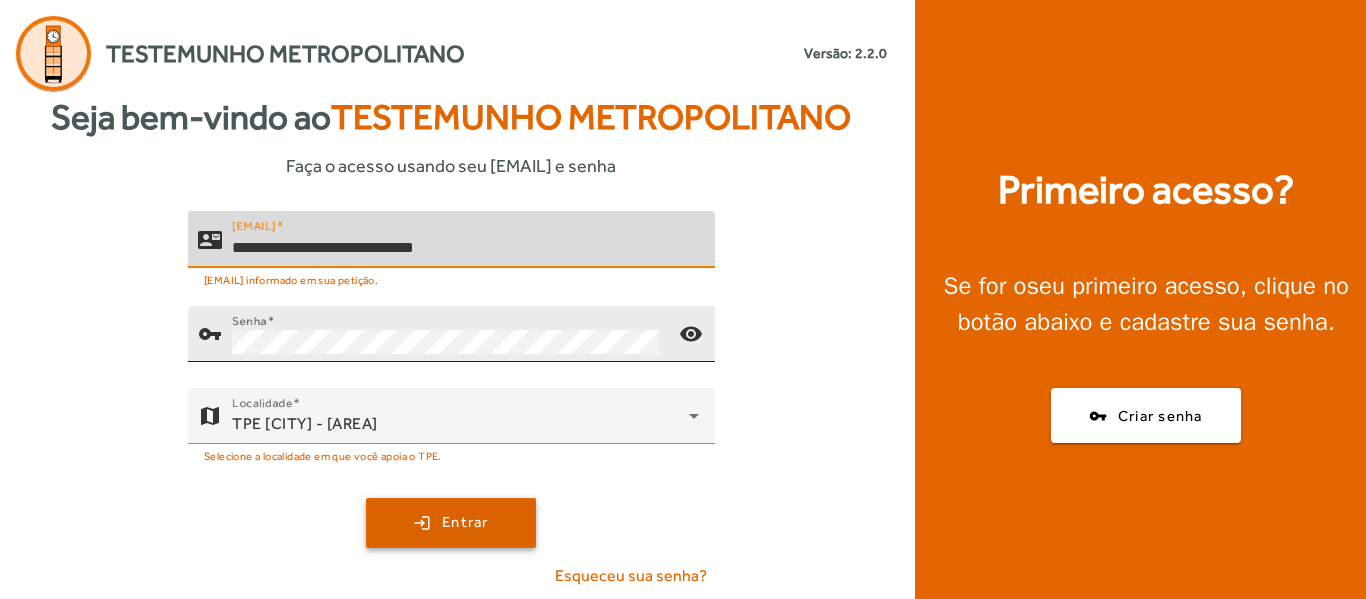 click on "Entrar" at bounding box center [465, 522] 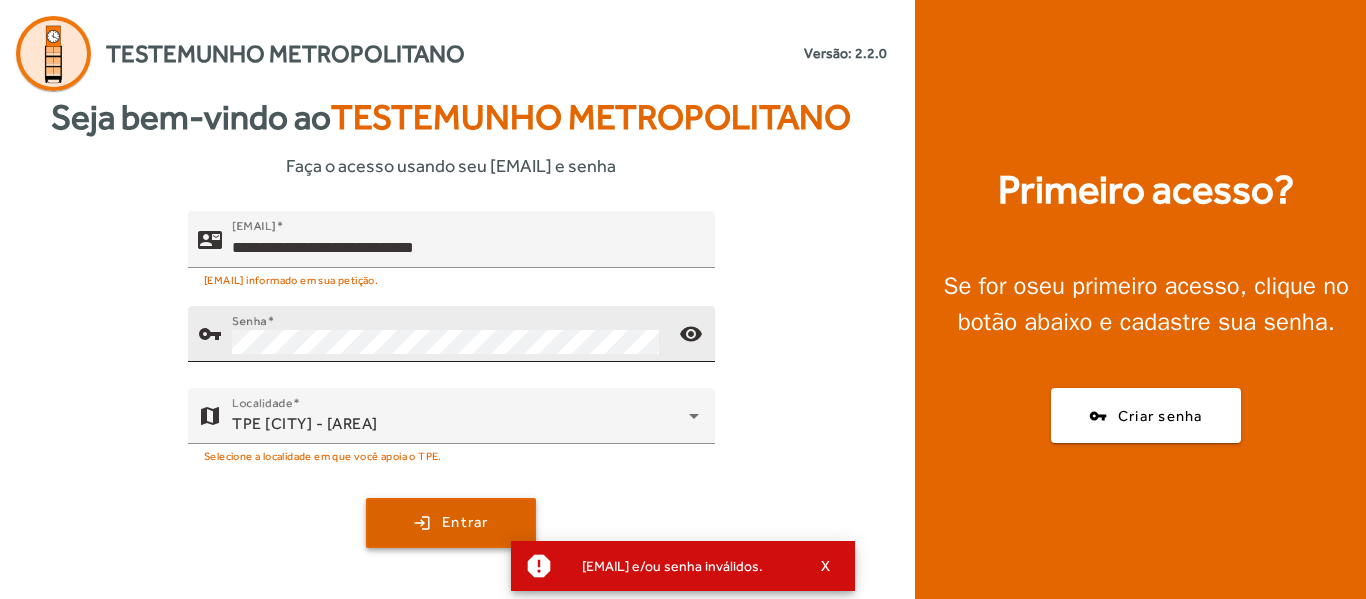 click on "Entrar" at bounding box center [465, 522] 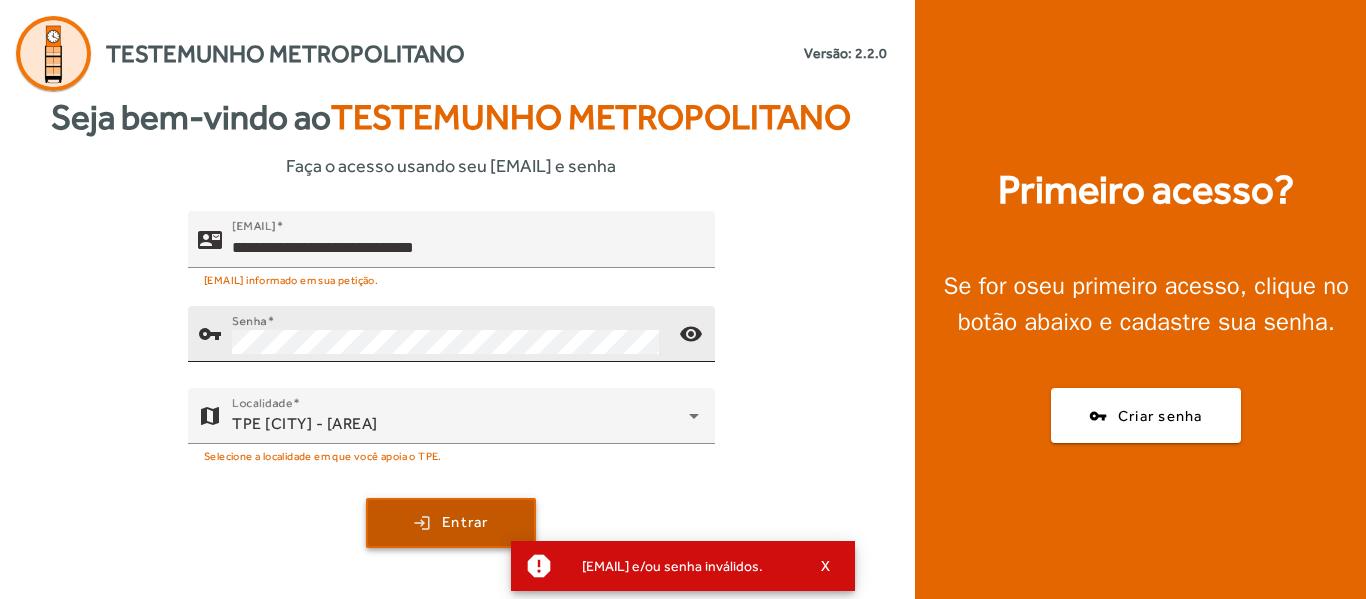 click on "Entrar" at bounding box center [465, 522] 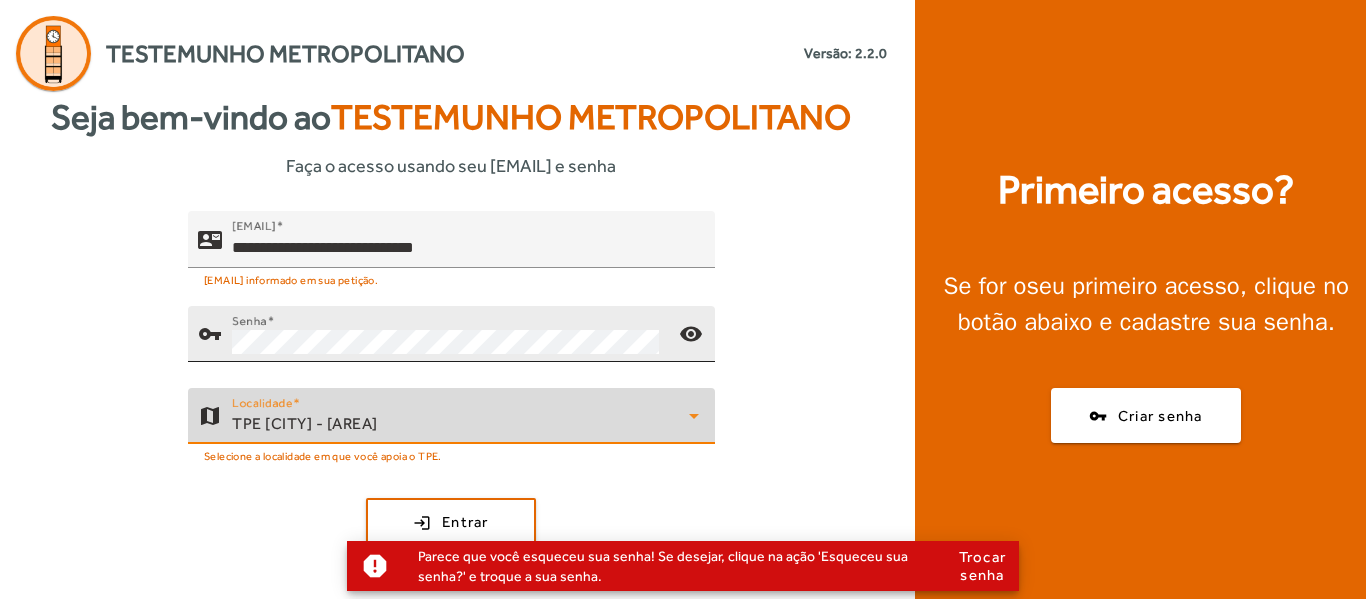 click on "TPE [CITY] - Centro" at bounding box center (460, 424) 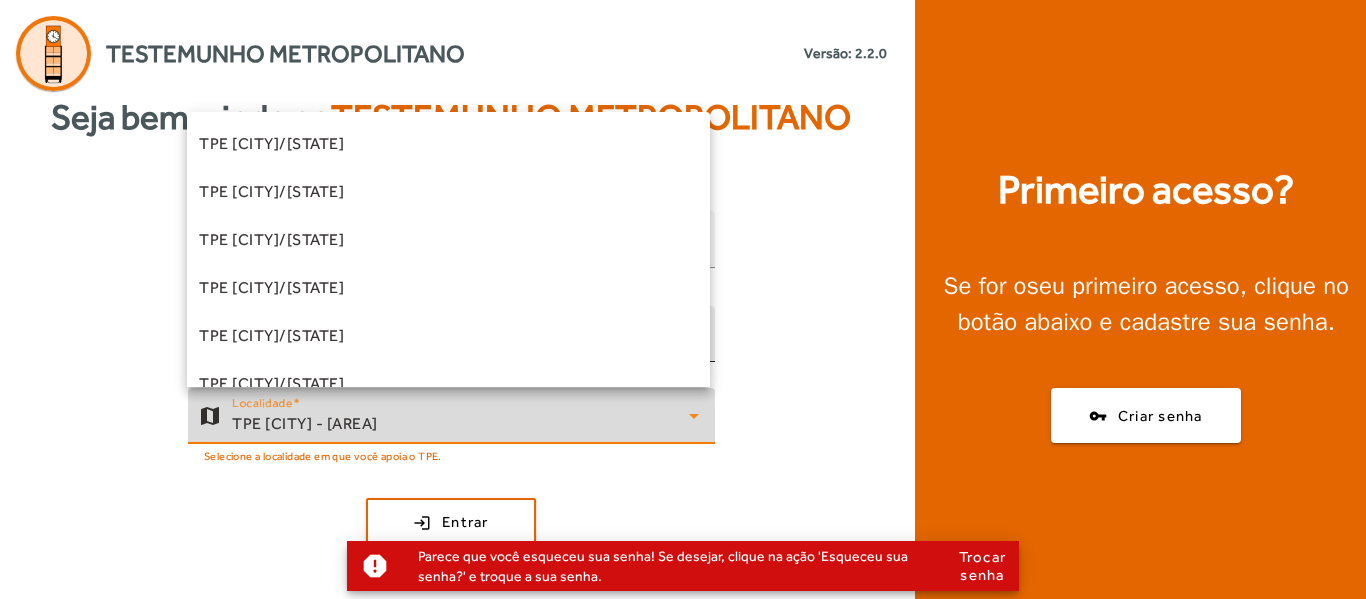 scroll, scrollTop: 309, scrollLeft: 0, axis: vertical 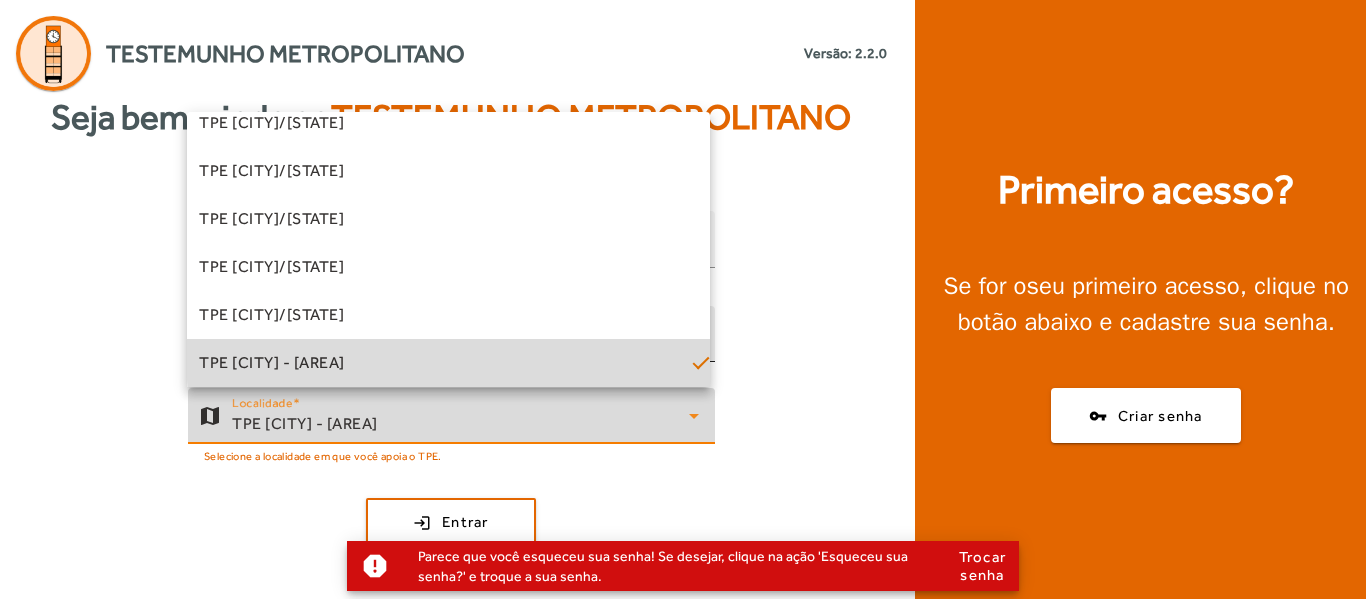 click on "TPE [CITY] - Centro" at bounding box center (448, 363) 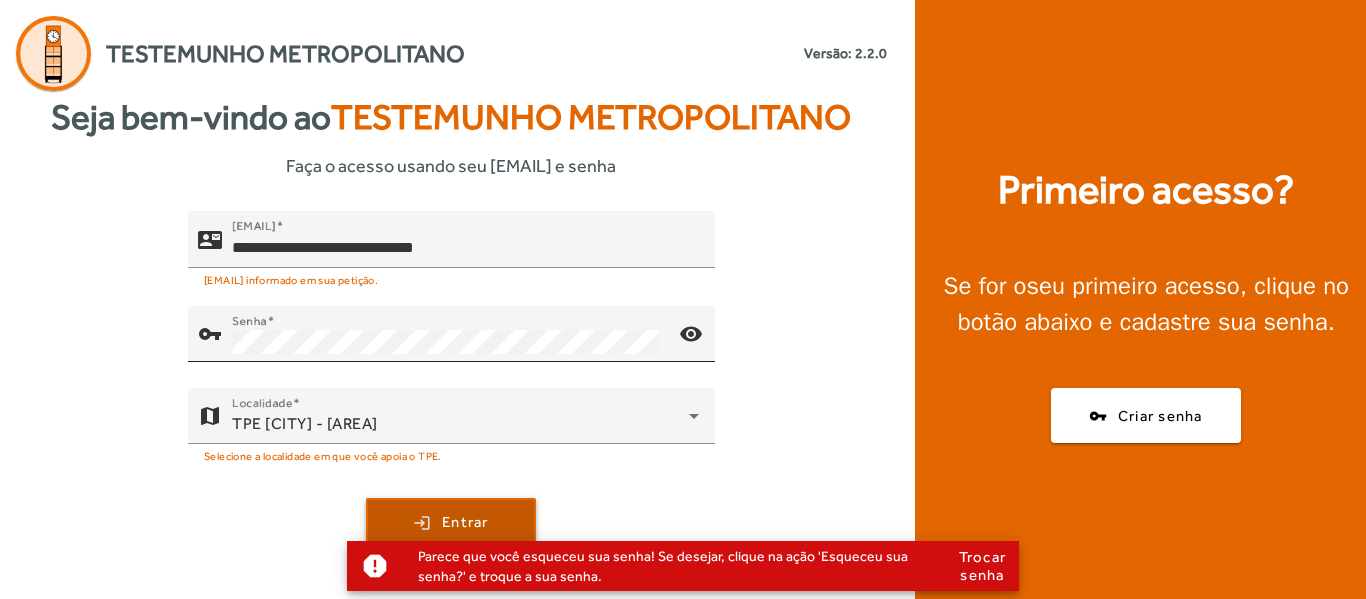 click on "Entrar" at bounding box center [465, 522] 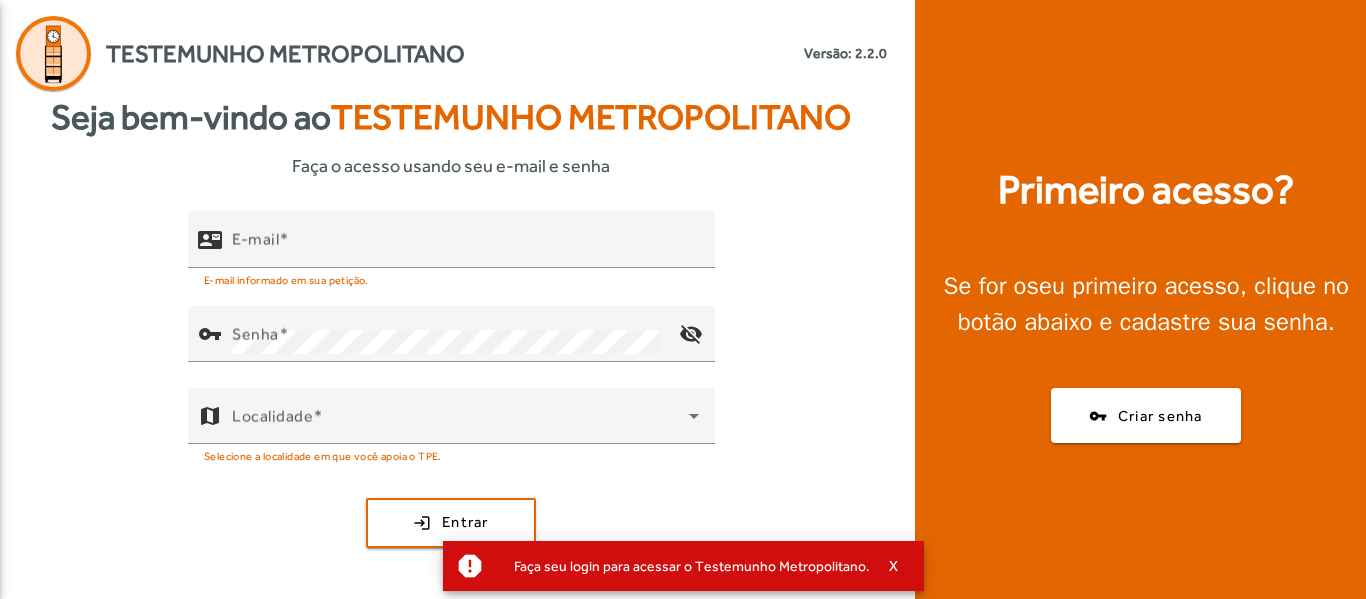 scroll, scrollTop: 0, scrollLeft: 0, axis: both 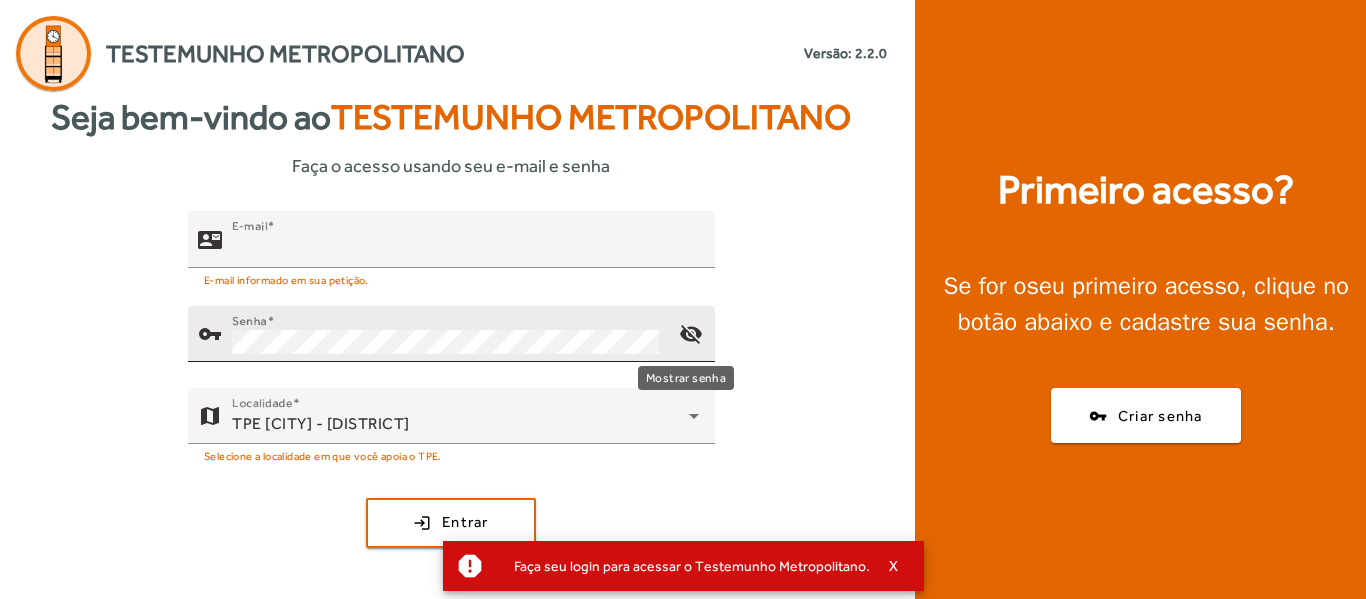 type on "**********" 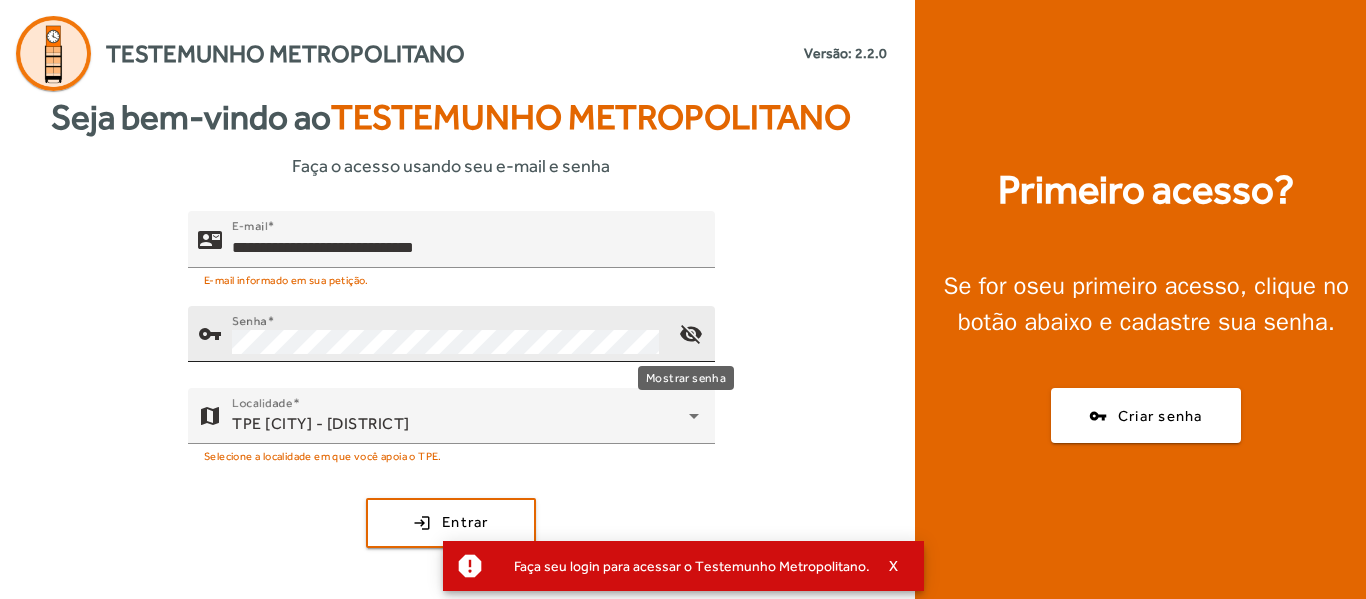 click on "visibility_off" at bounding box center (691, 334) 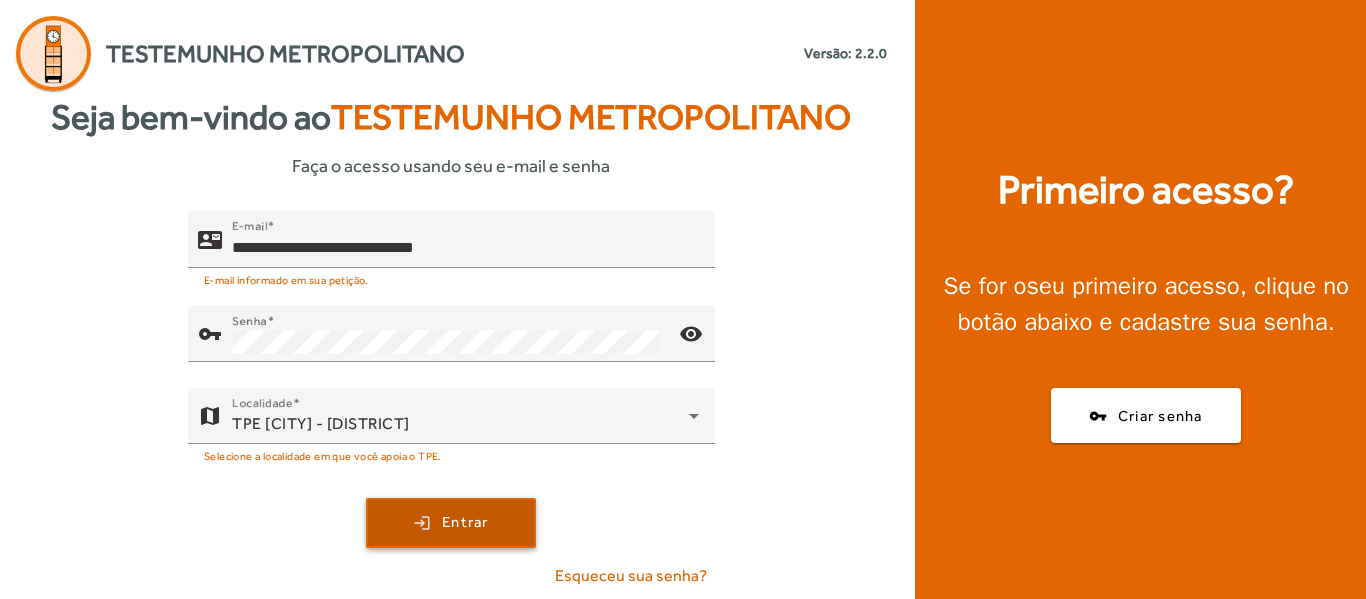 click on "Entrar" at bounding box center [465, 522] 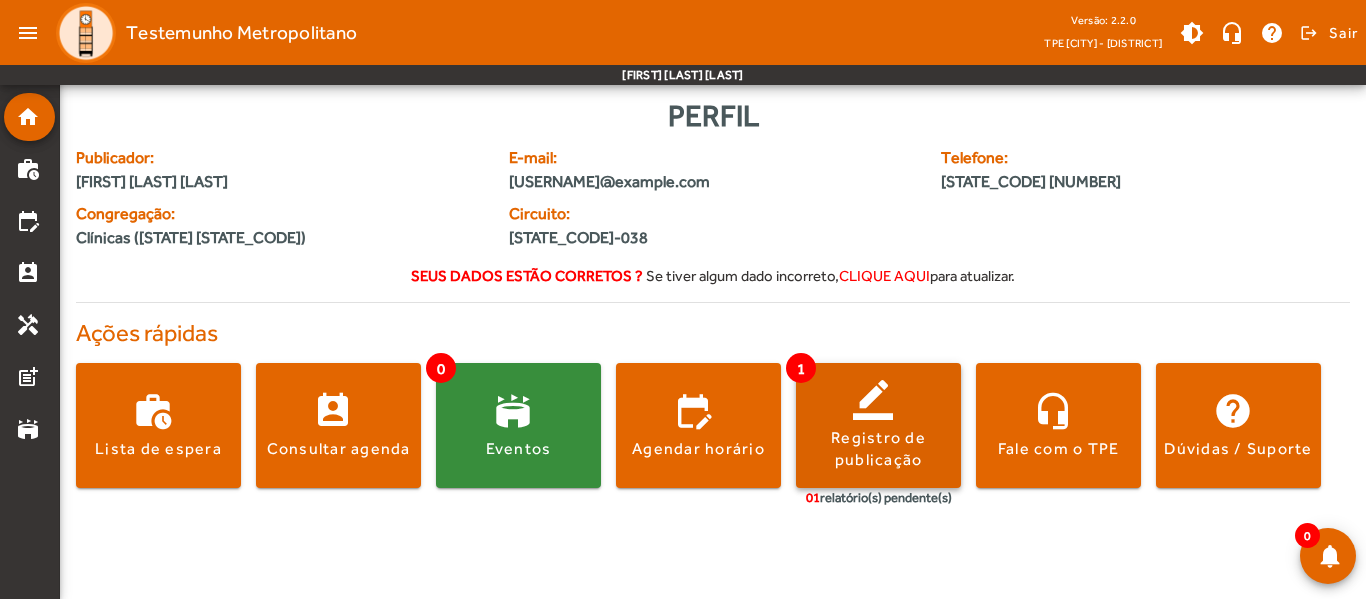 click at bounding box center (158, 426) 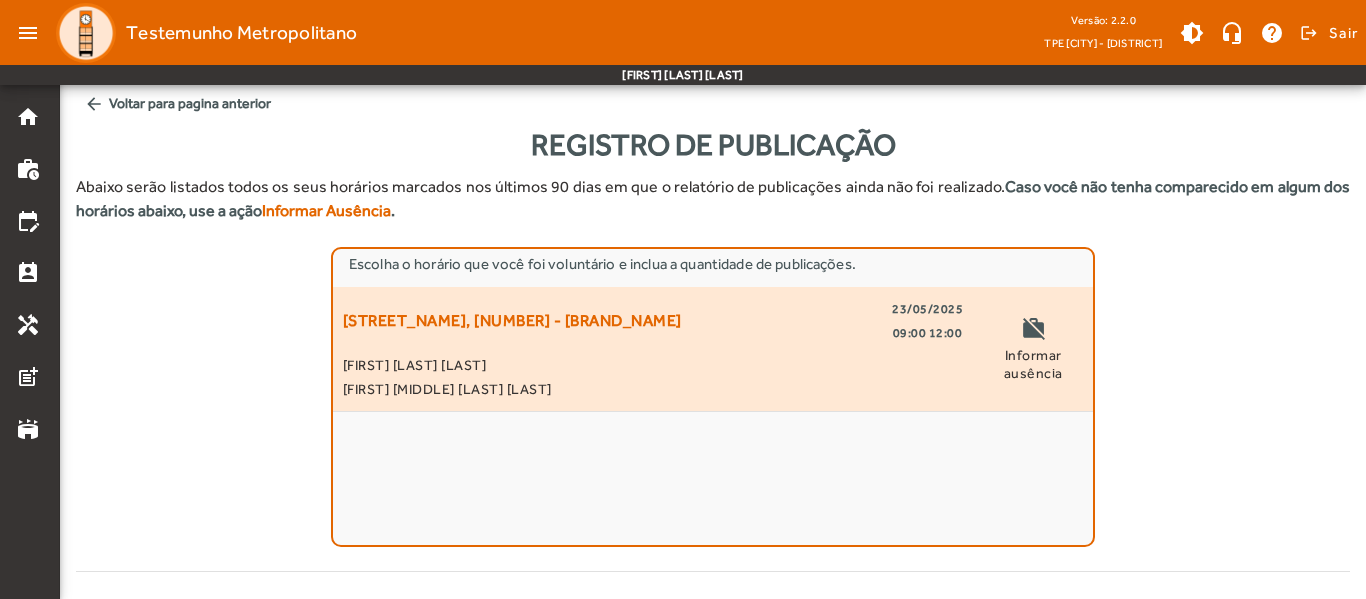 click on "[FIRST] [LAST] [LAST]" at bounding box center [653, 365] 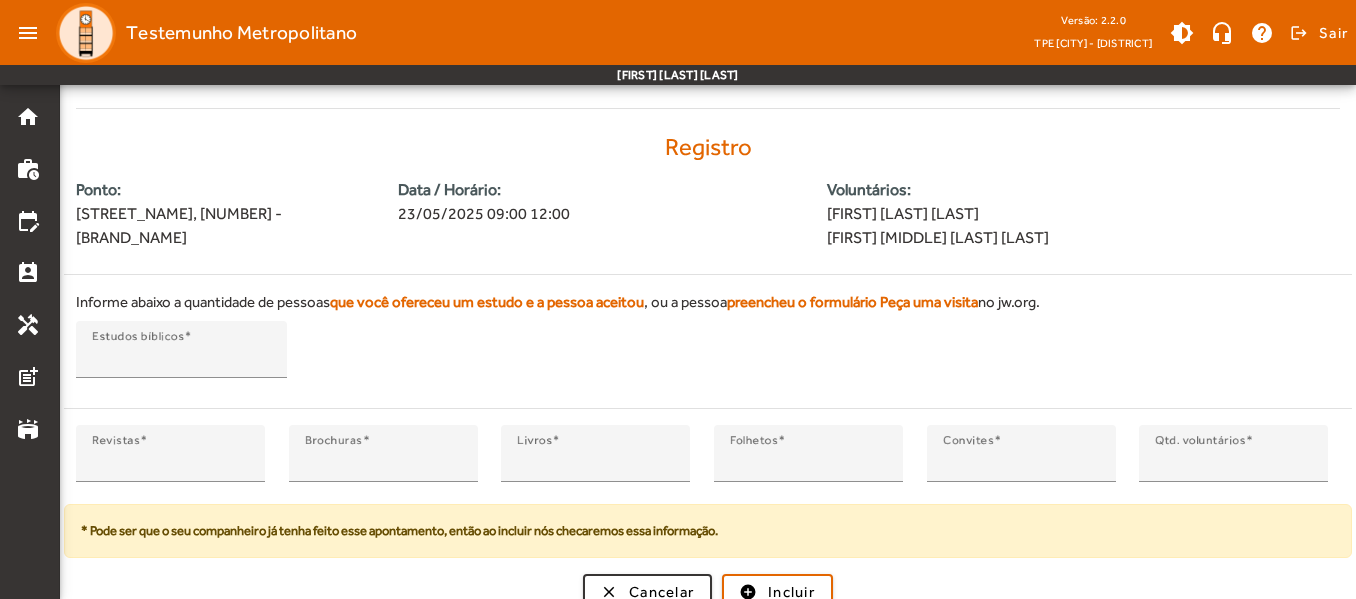 scroll, scrollTop: 480, scrollLeft: 0, axis: vertical 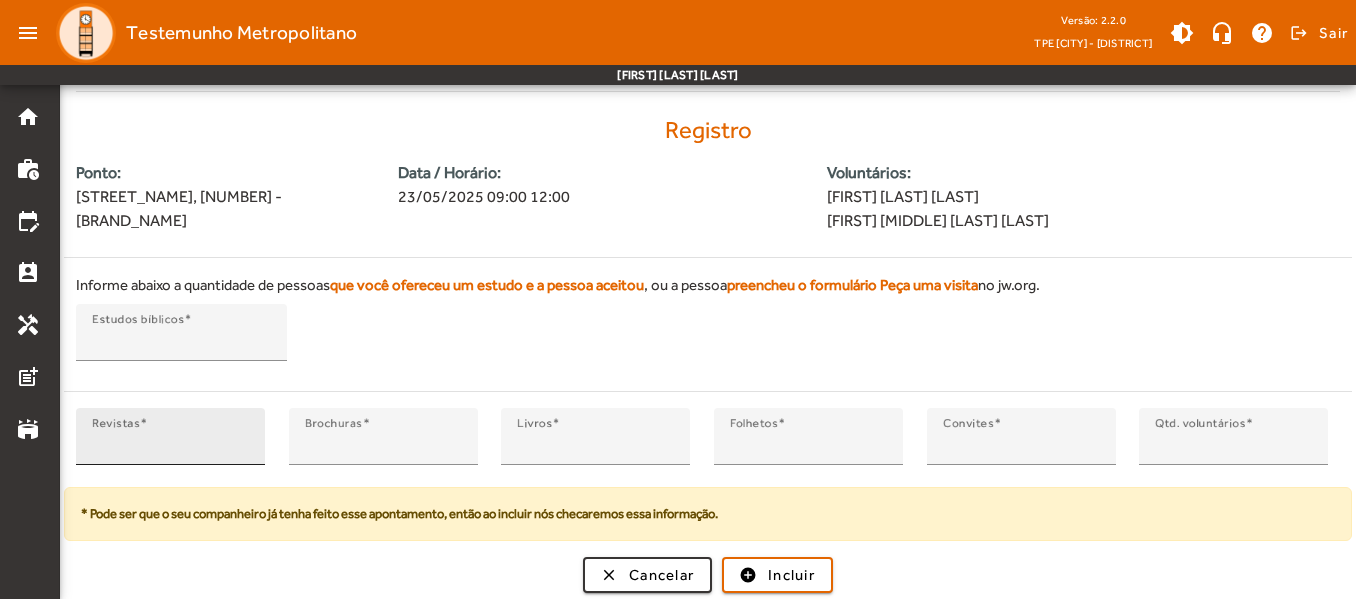 click on "Revistas  *" at bounding box center (170, 436) 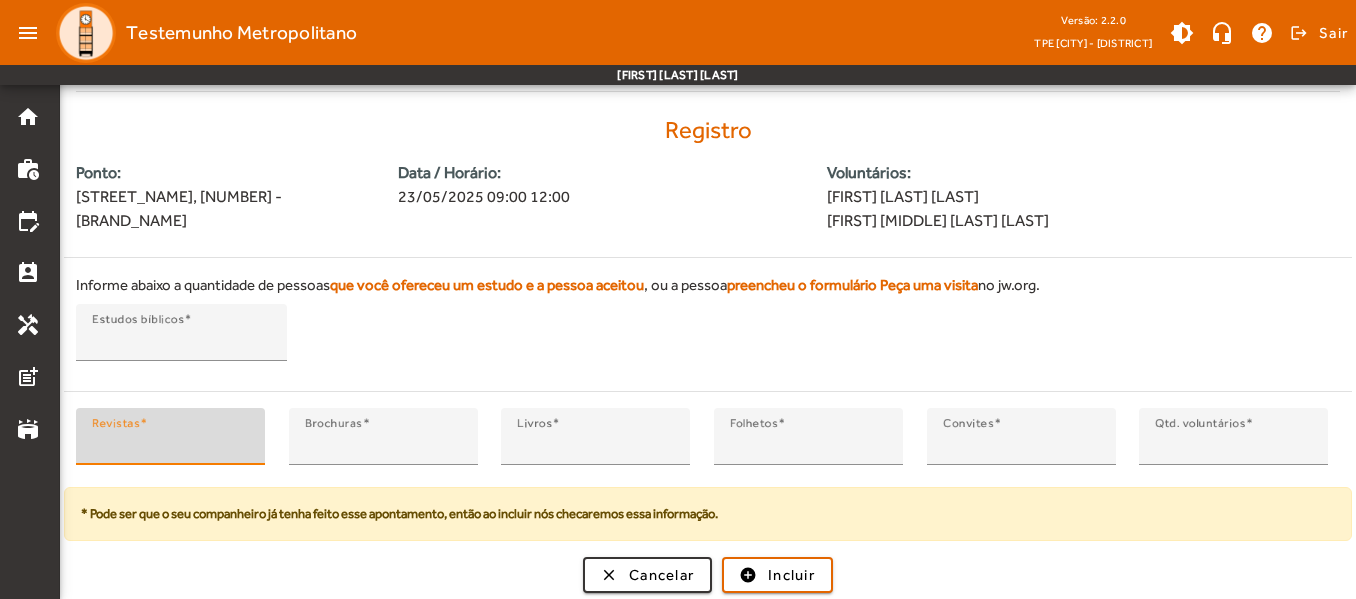 click on "*" at bounding box center [170, 445] 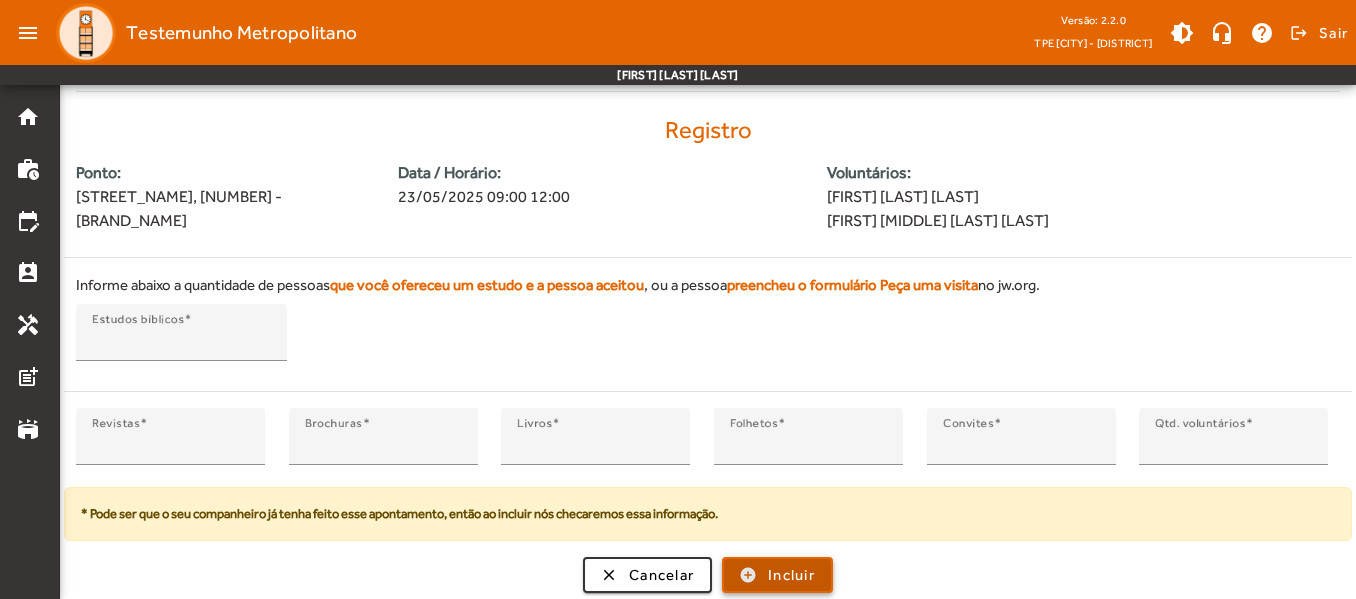 click on "Incluir" at bounding box center [791, 575] 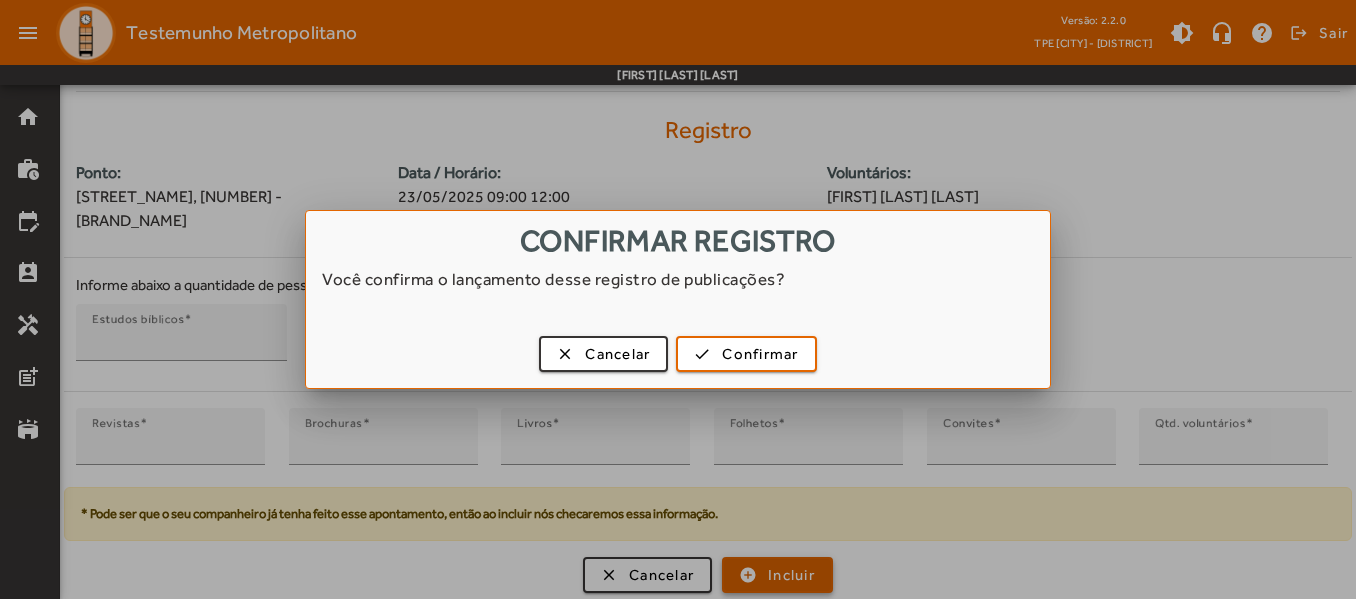 scroll, scrollTop: 0, scrollLeft: 0, axis: both 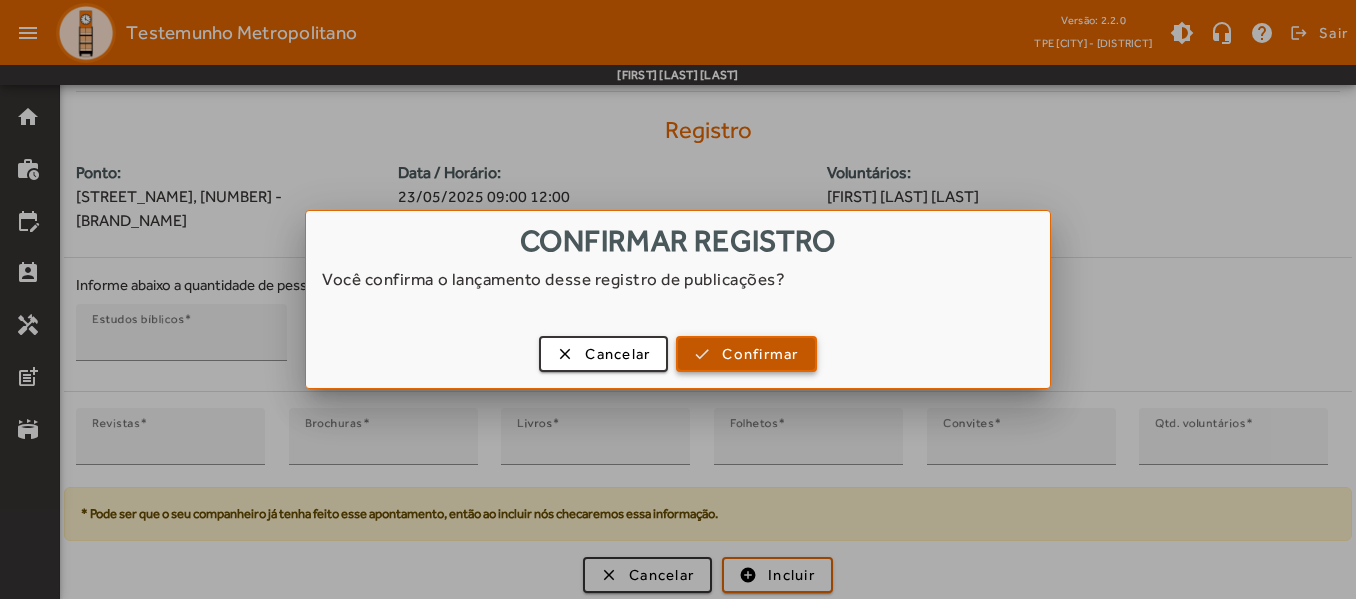 click on "Confirmar" at bounding box center (760, 354) 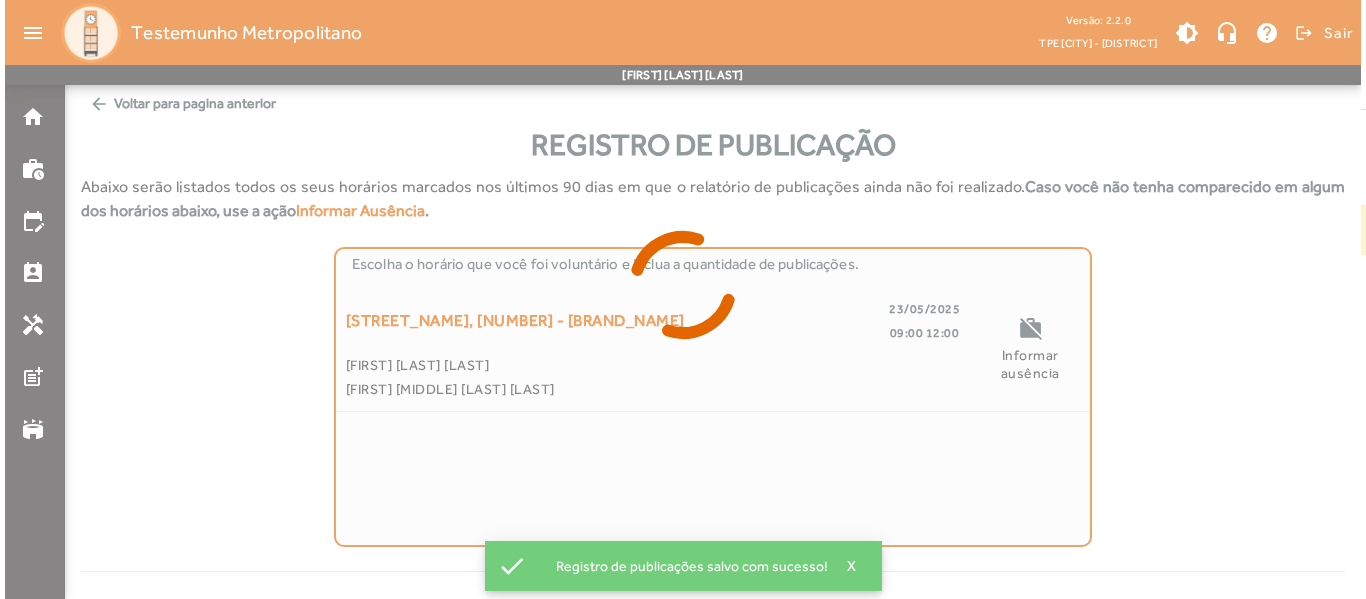 scroll, scrollTop: 0, scrollLeft: 0, axis: both 